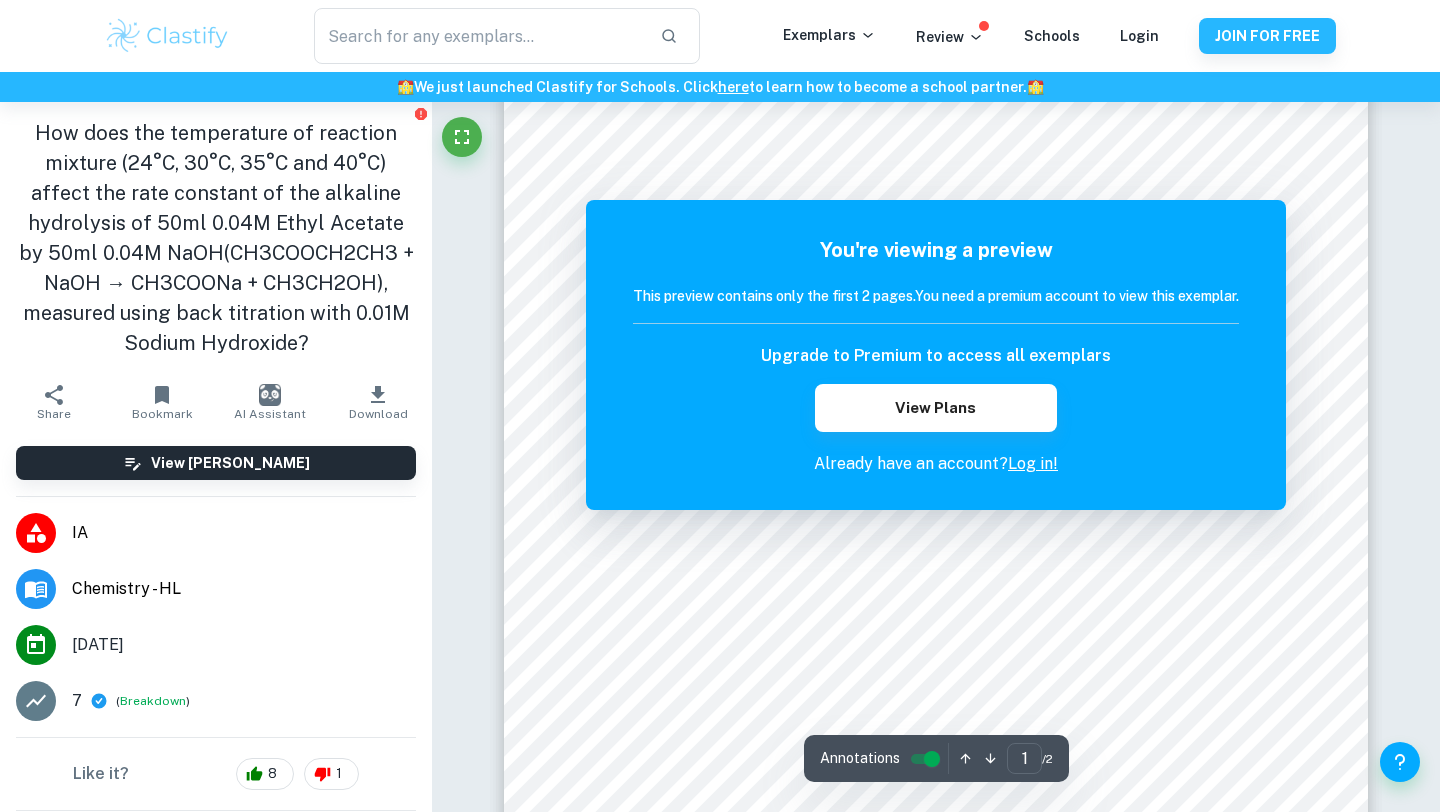 scroll, scrollTop: 78, scrollLeft: 0, axis: vertical 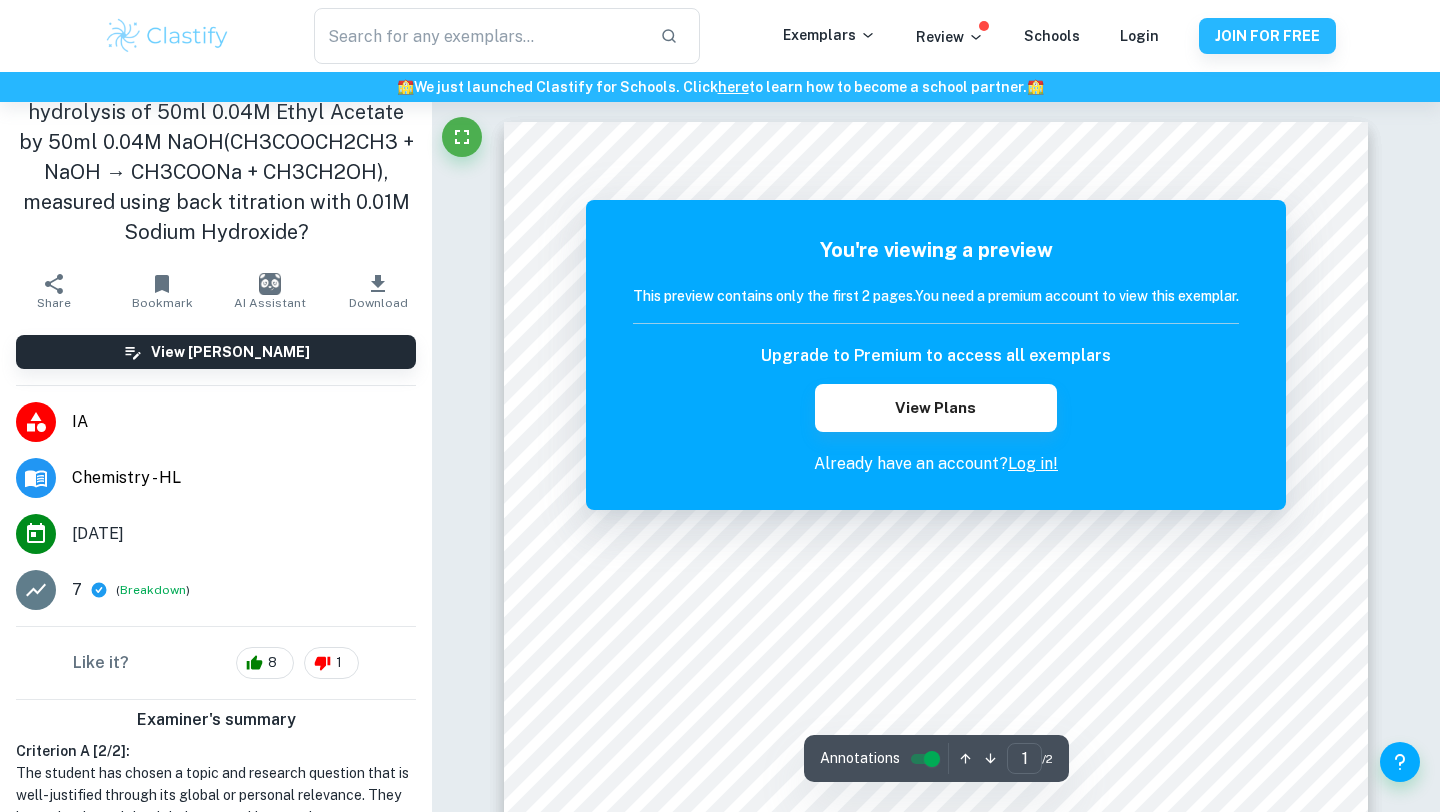 click on "7 ( Breakdown )" at bounding box center [244, 590] 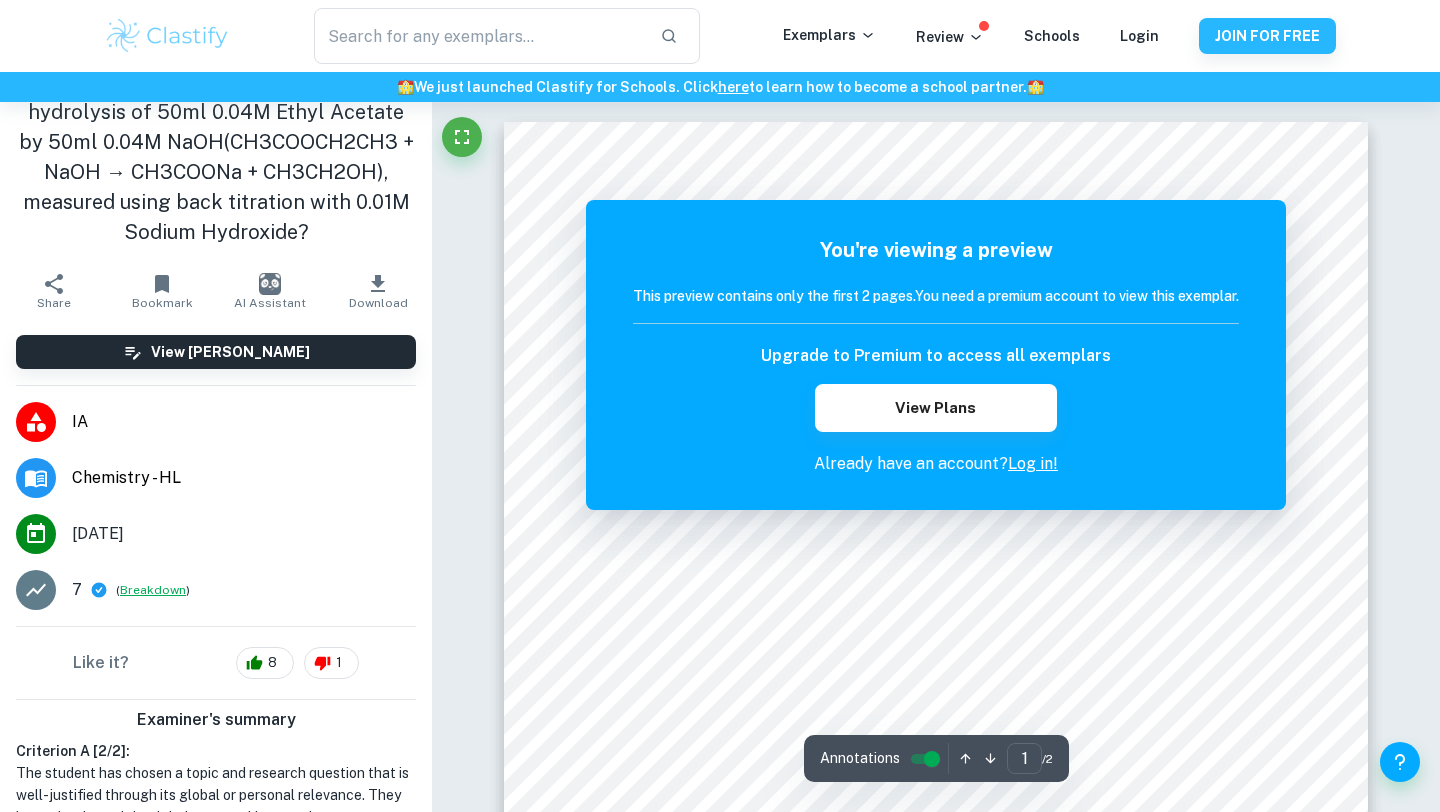 click on "Breakdown" at bounding box center (153, 590) 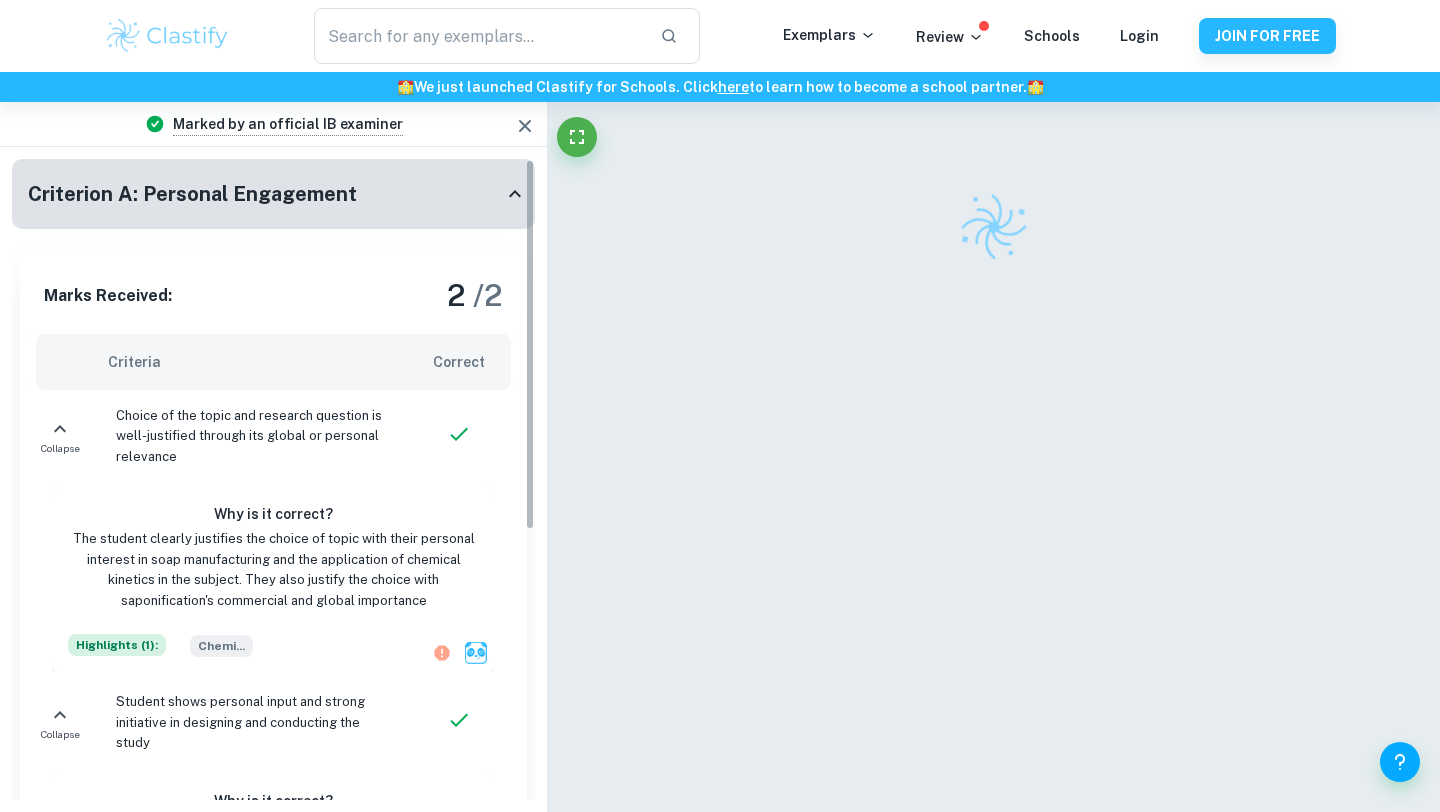 scroll, scrollTop: 0, scrollLeft: 0, axis: both 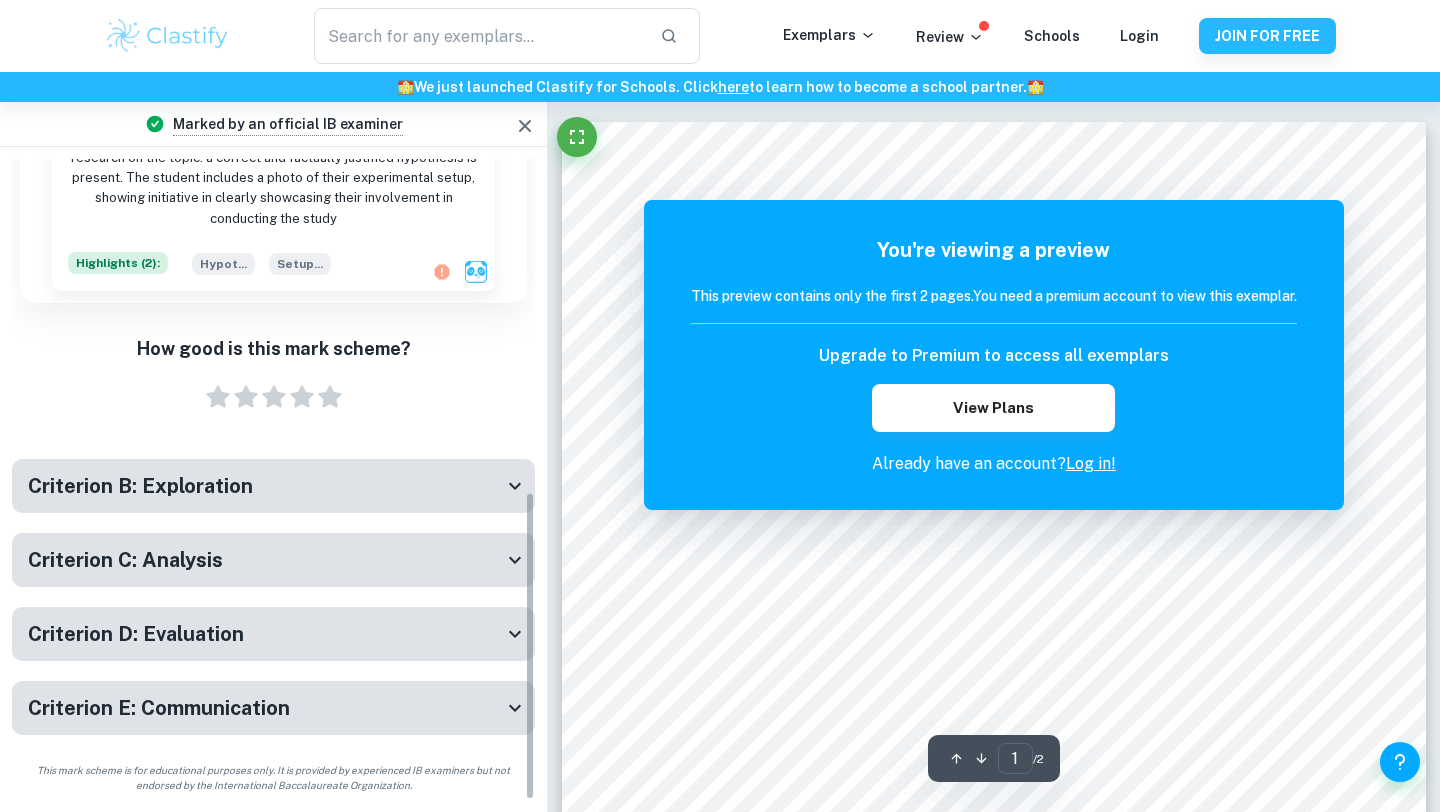 click on "Criterion B: Exploration" at bounding box center [265, 486] 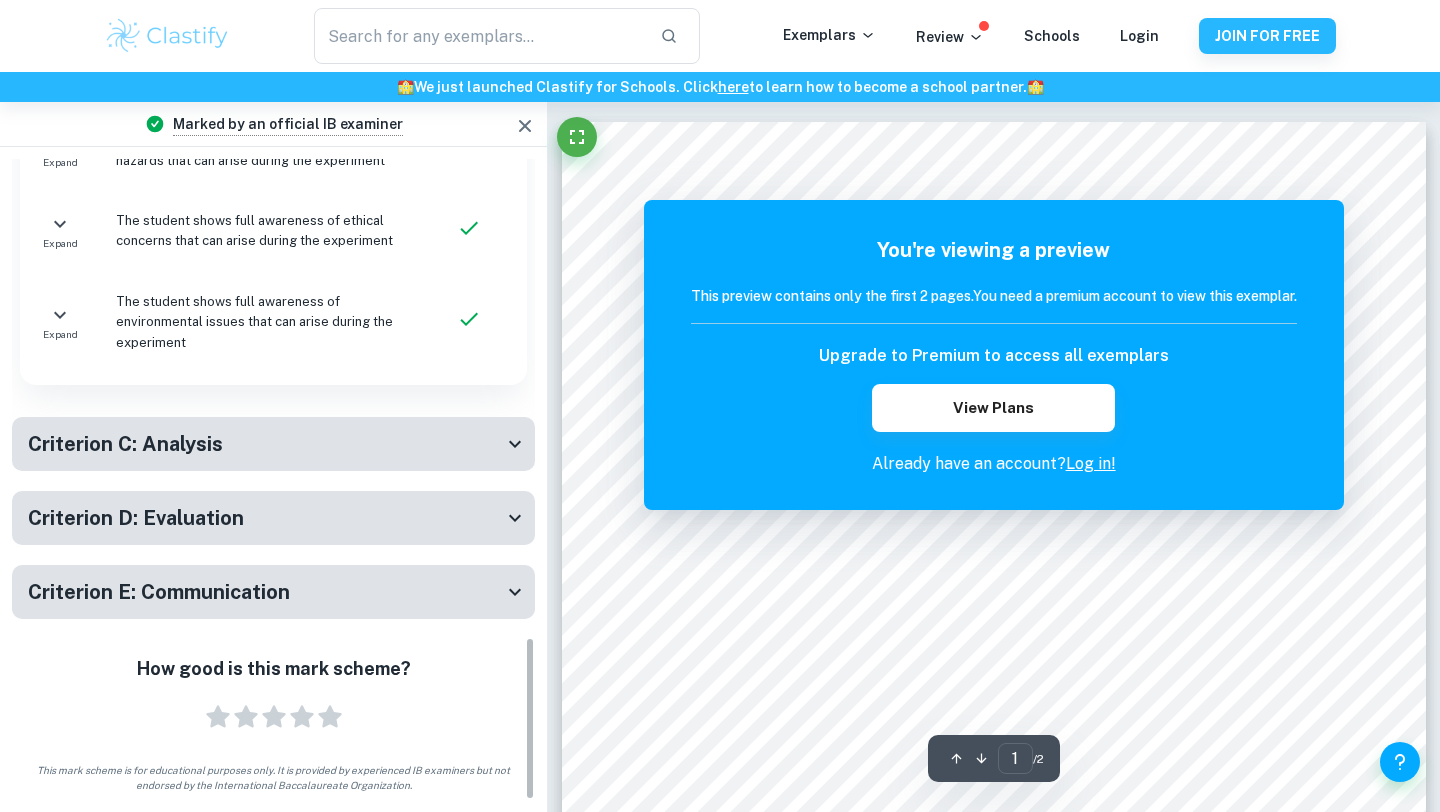 click on "Criterion C: Analysis" at bounding box center (273, 444) 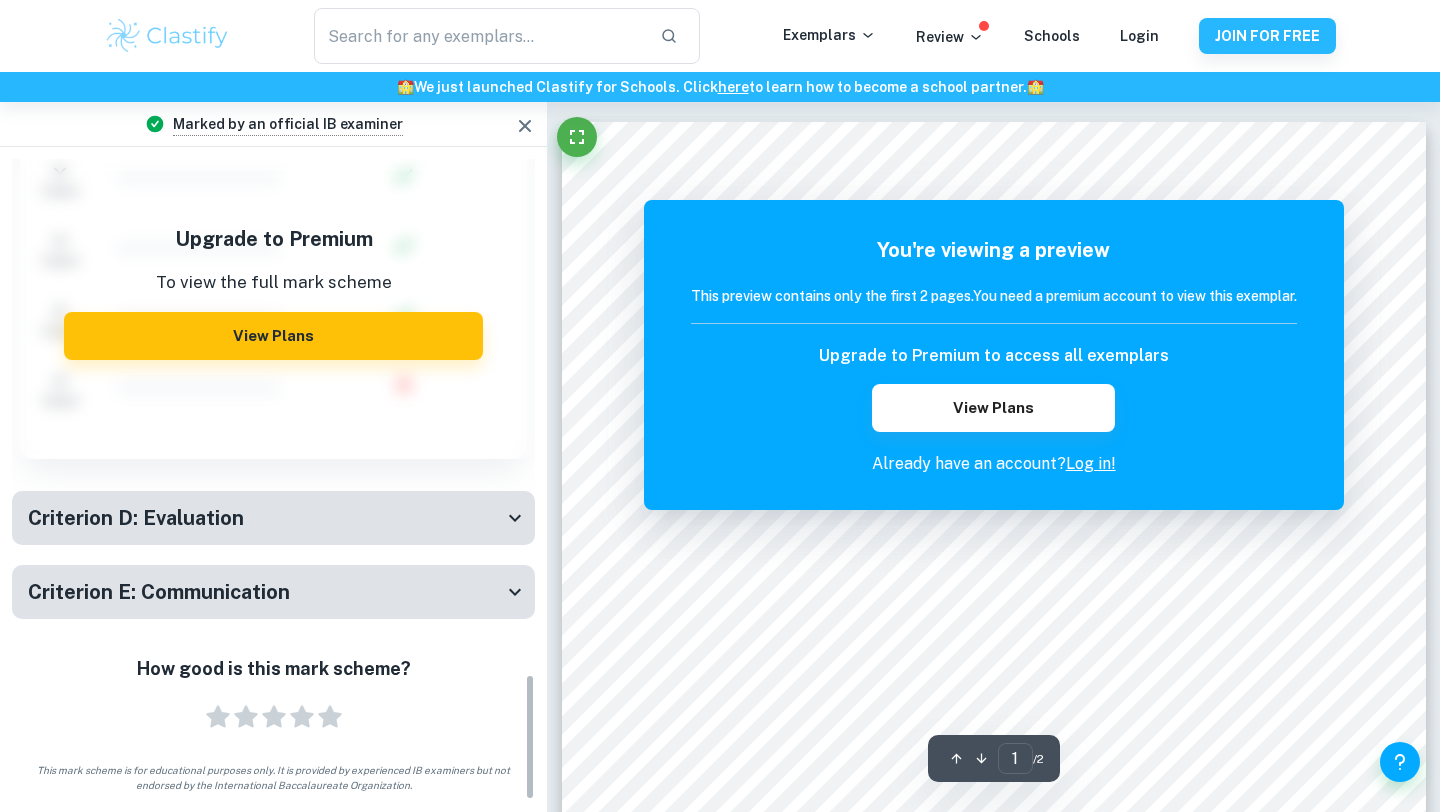 scroll, scrollTop: 2607, scrollLeft: 0, axis: vertical 